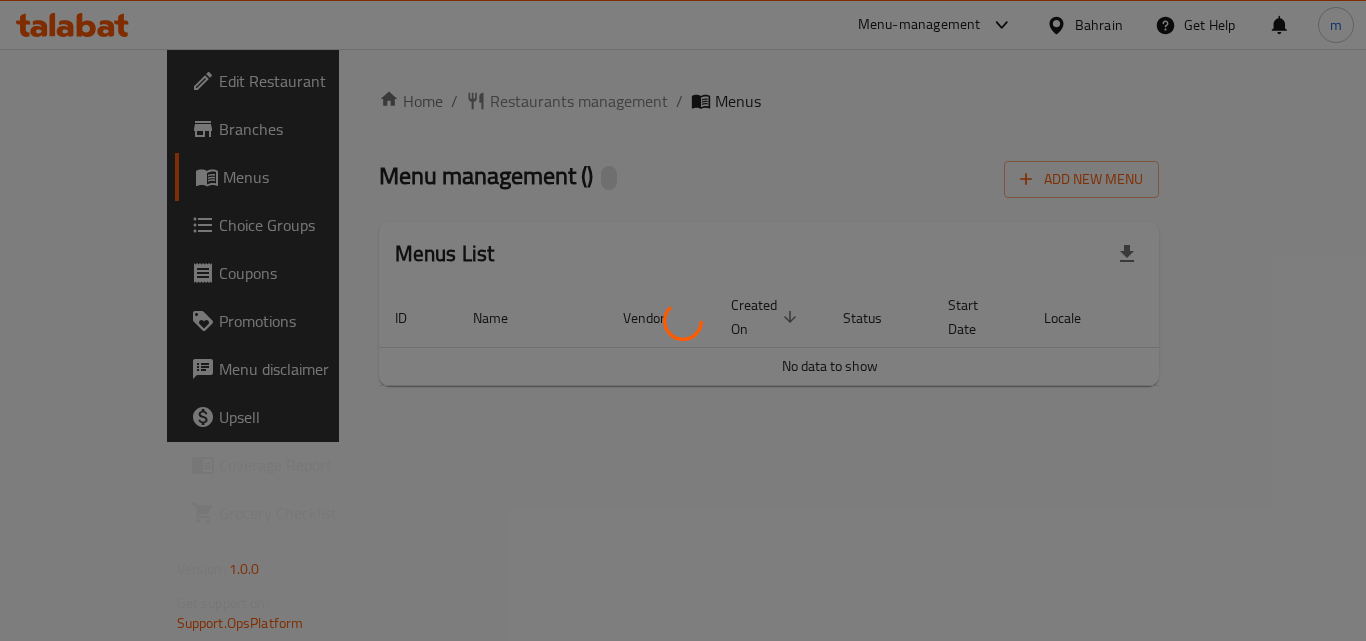 scroll, scrollTop: 0, scrollLeft: 0, axis: both 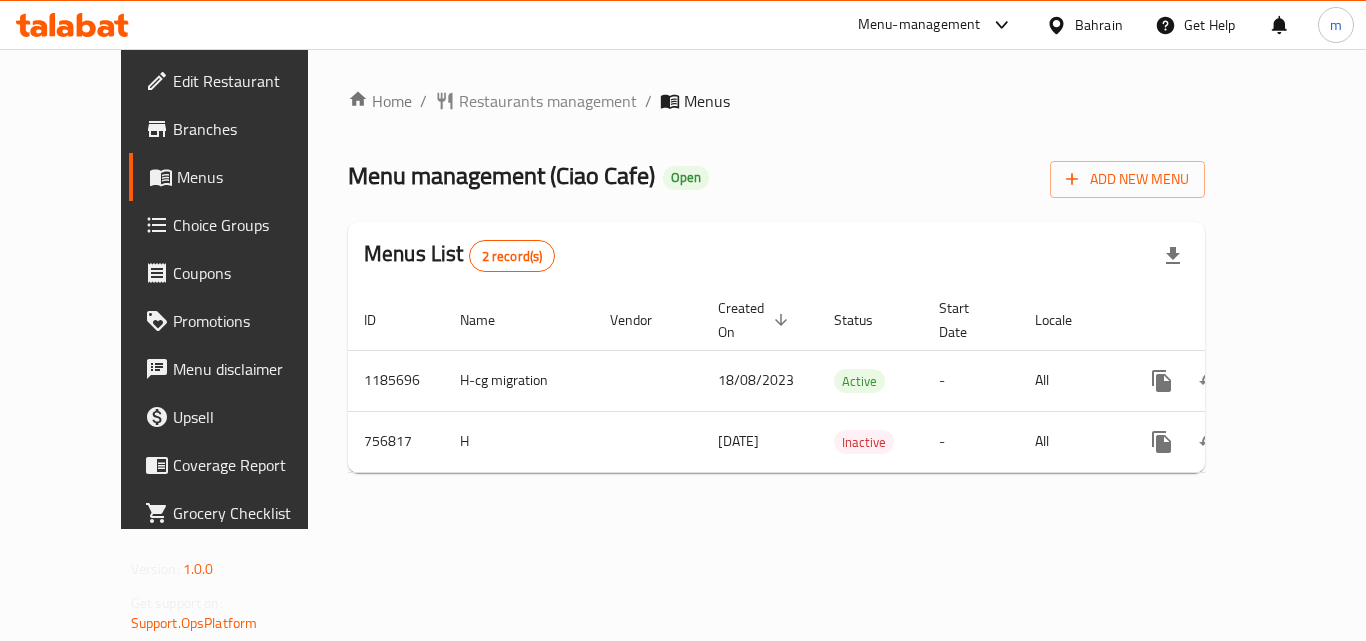 click at bounding box center [72, 25] 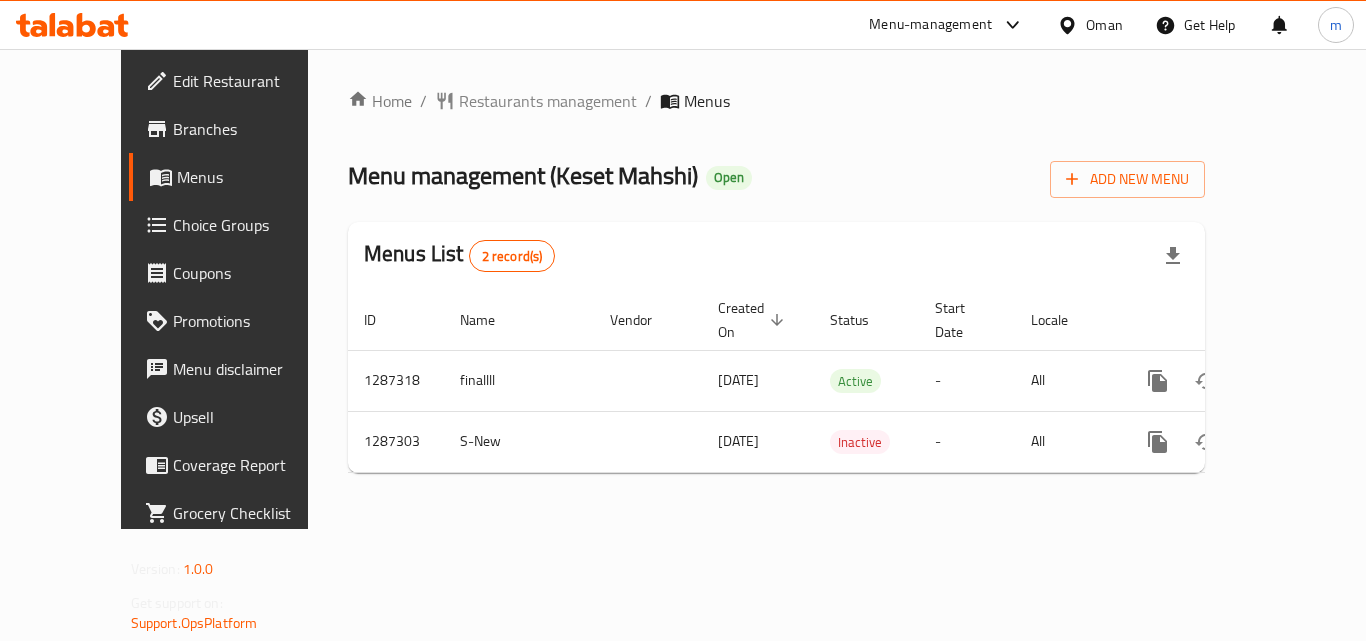 scroll, scrollTop: 0, scrollLeft: 0, axis: both 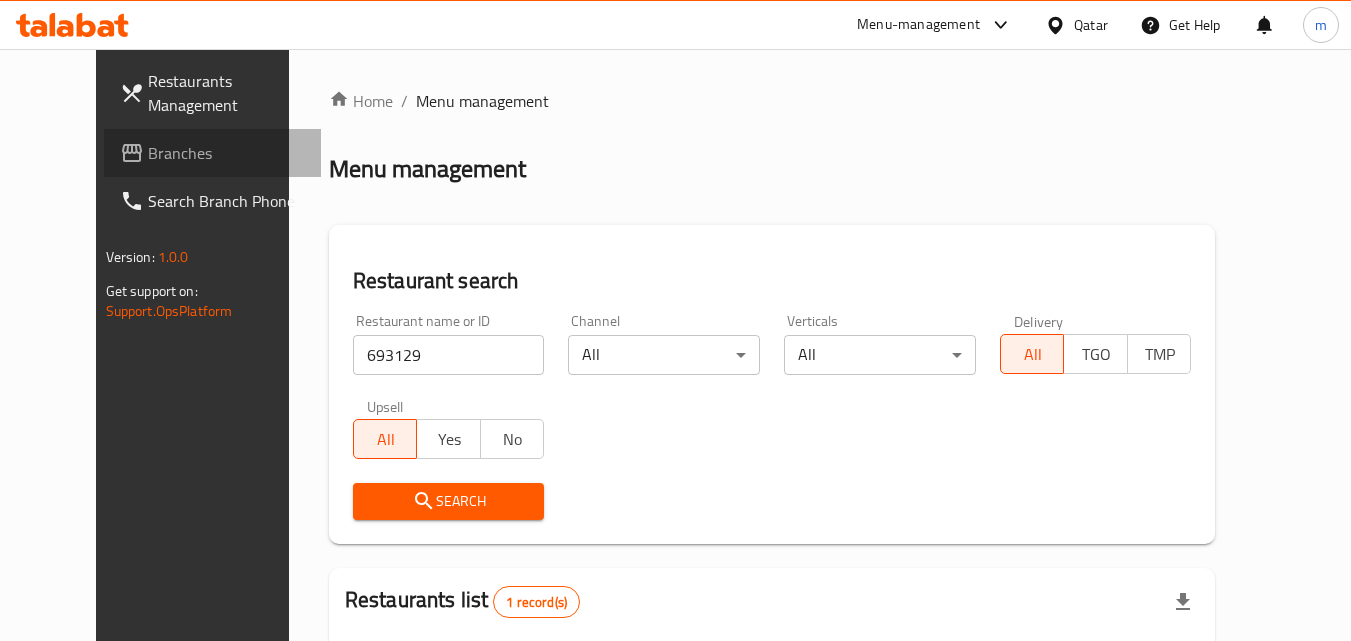 click on "Branches" at bounding box center (227, 153) 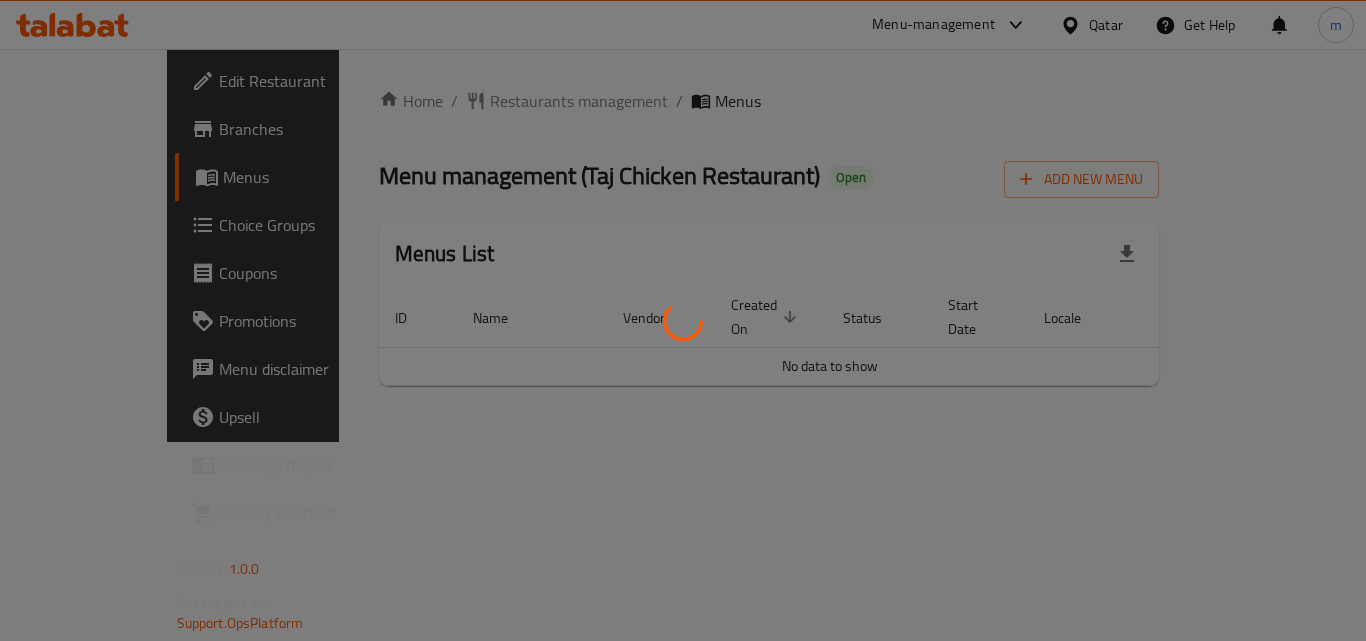 scroll, scrollTop: 0, scrollLeft: 0, axis: both 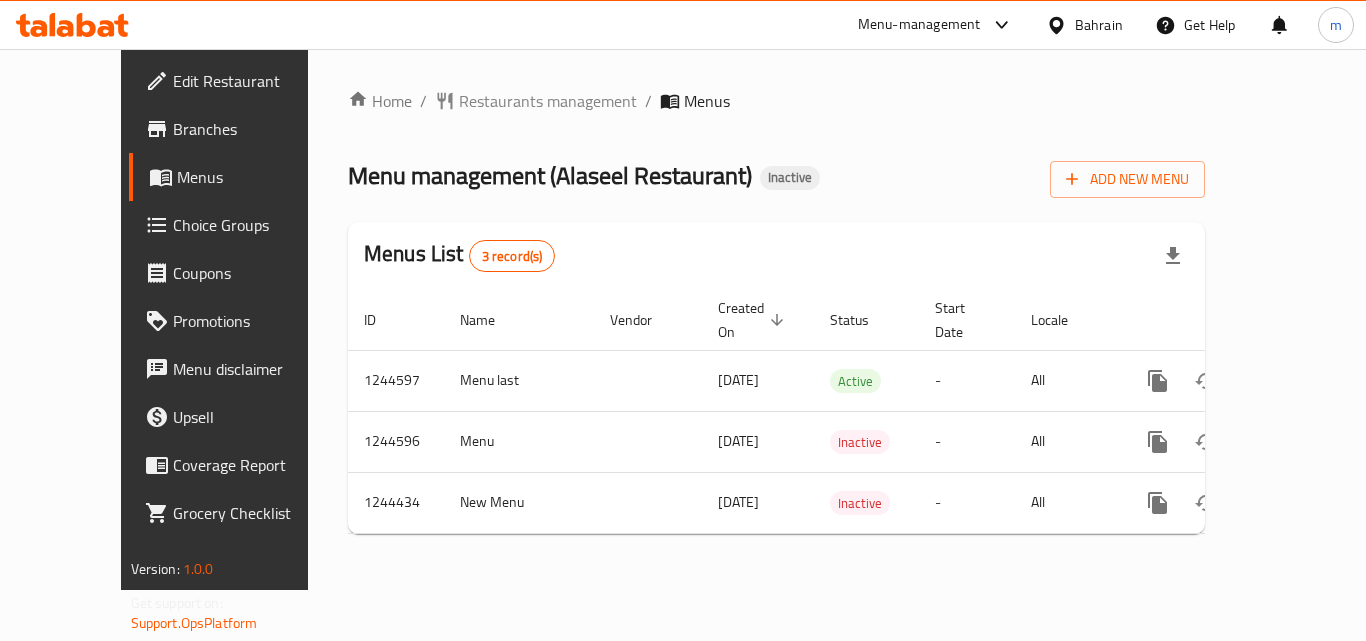 click 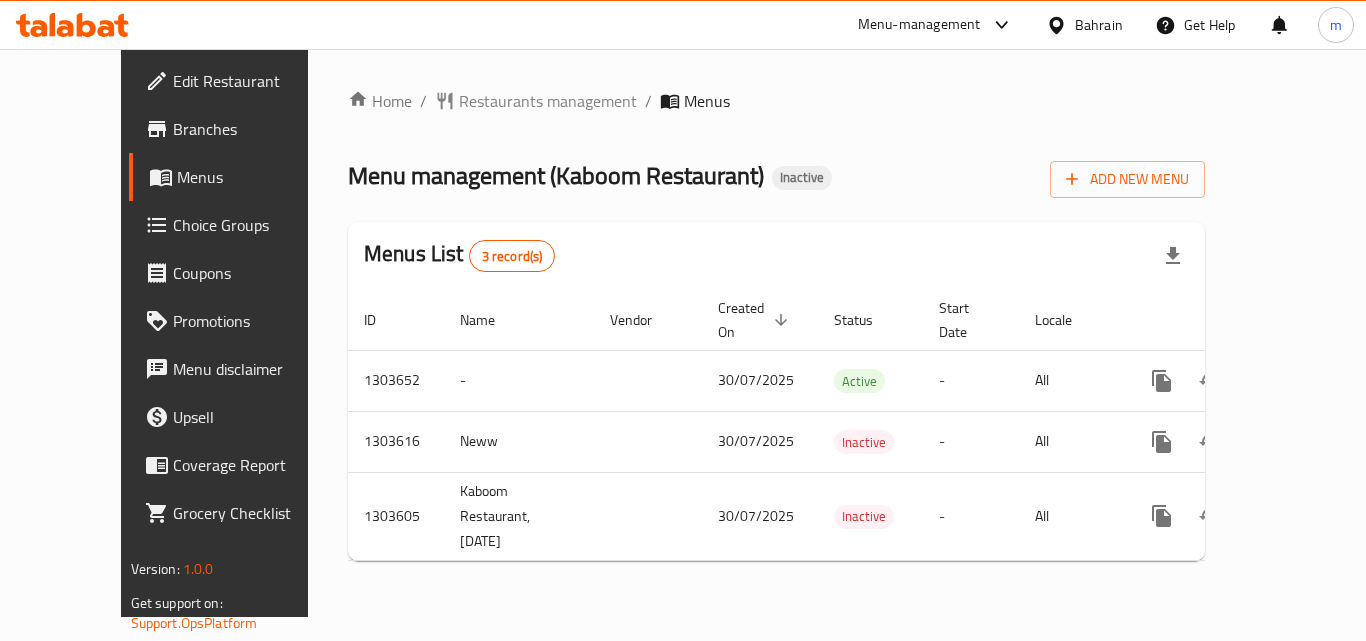 scroll, scrollTop: 0, scrollLeft: 0, axis: both 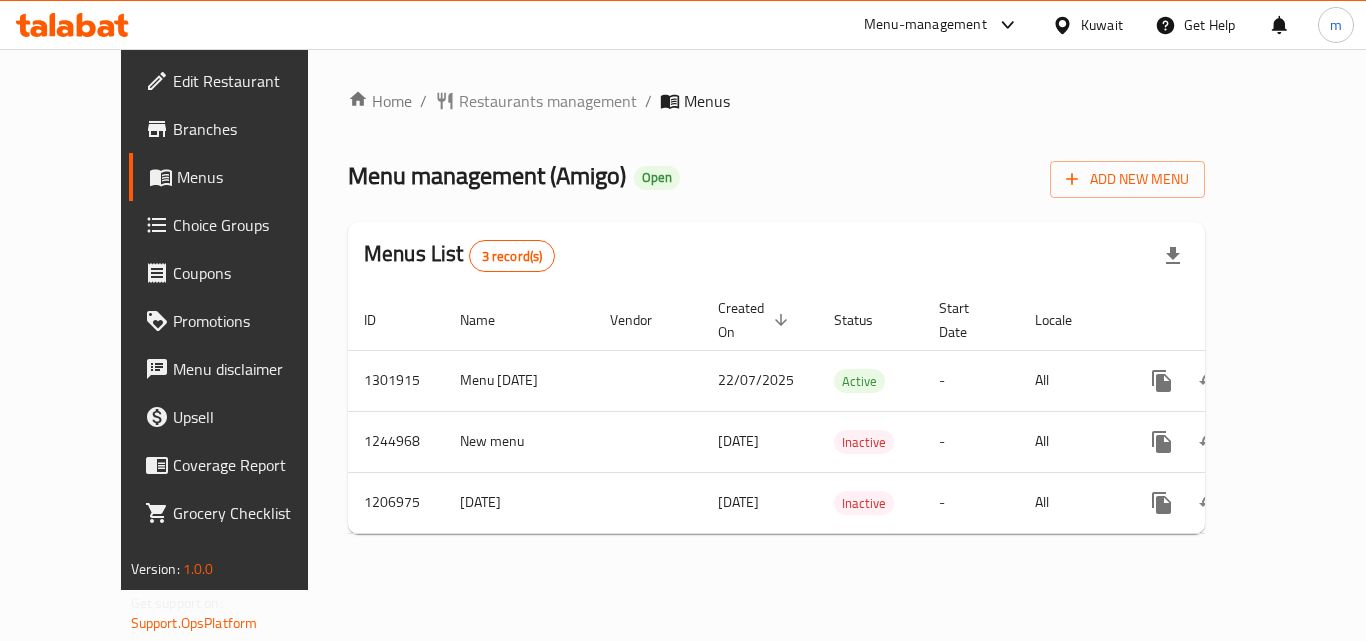 click 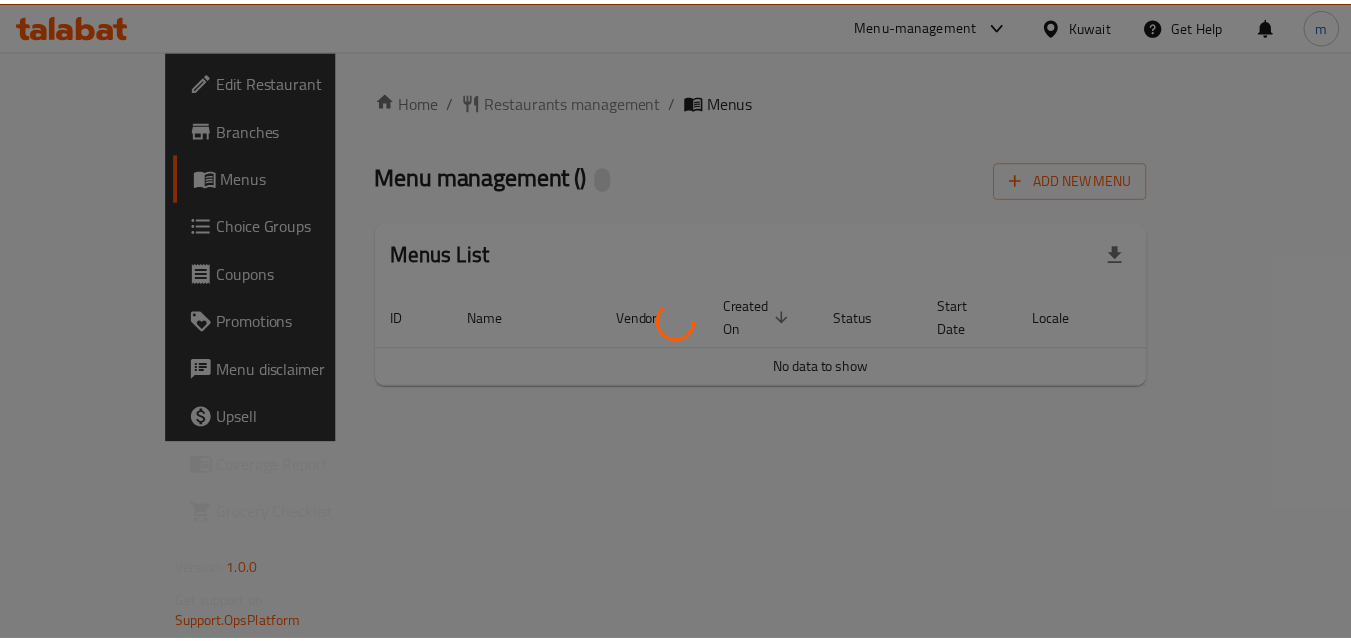scroll, scrollTop: 0, scrollLeft: 0, axis: both 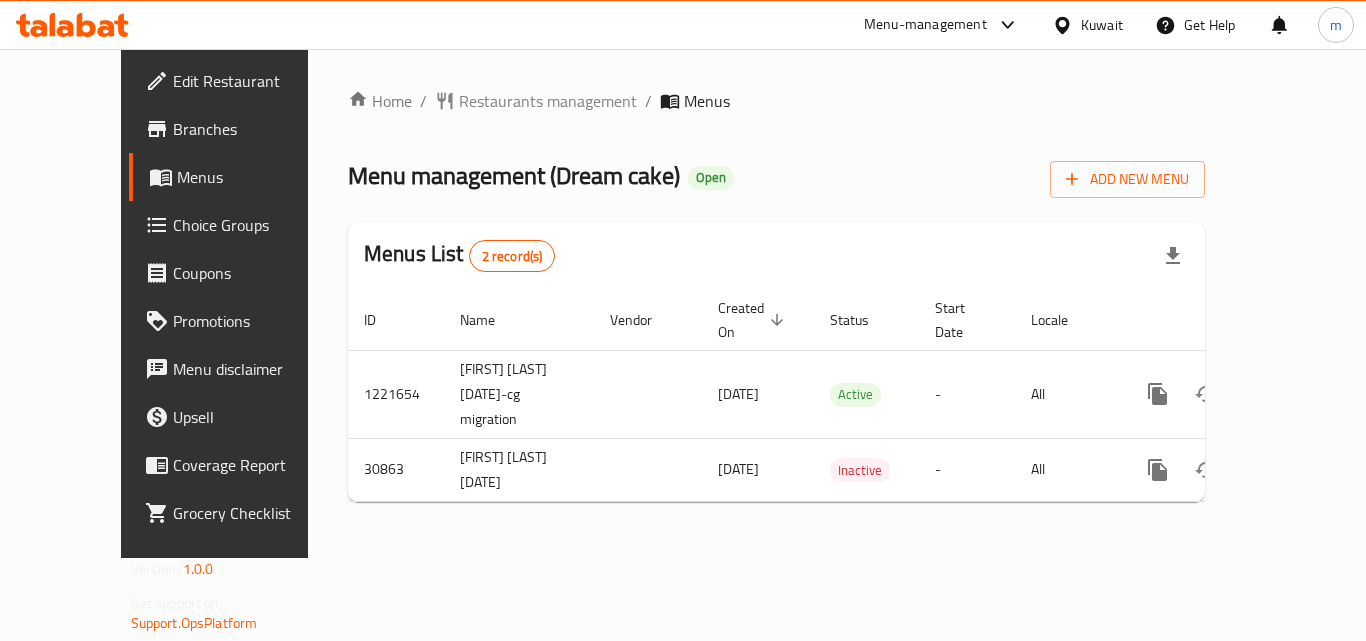 click on "Choice Groups" at bounding box center [253, 225] 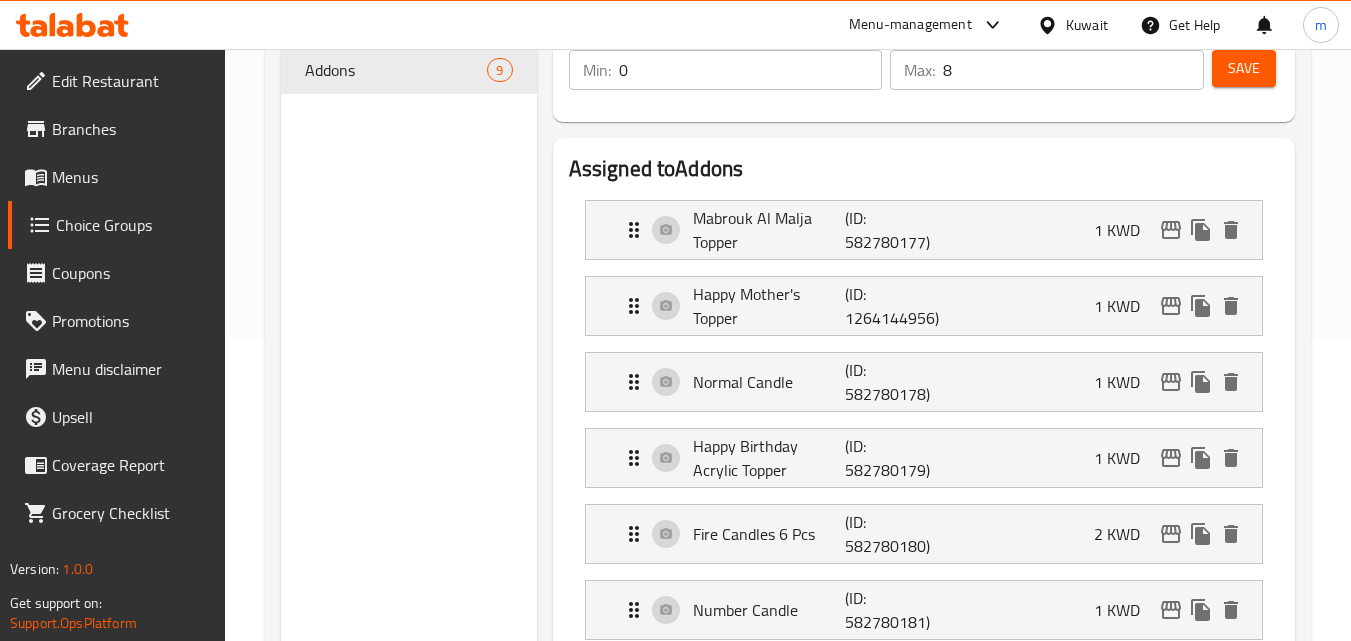 scroll, scrollTop: 203, scrollLeft: 0, axis: vertical 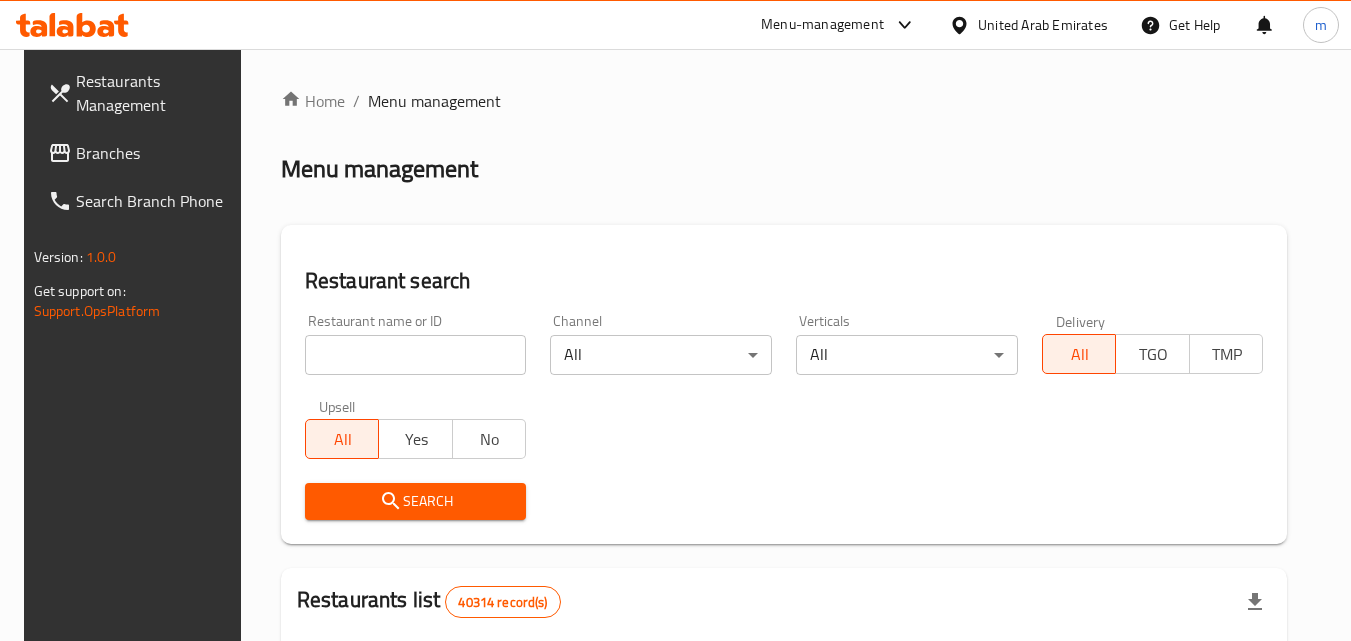 click on "Branches" at bounding box center (155, 153) 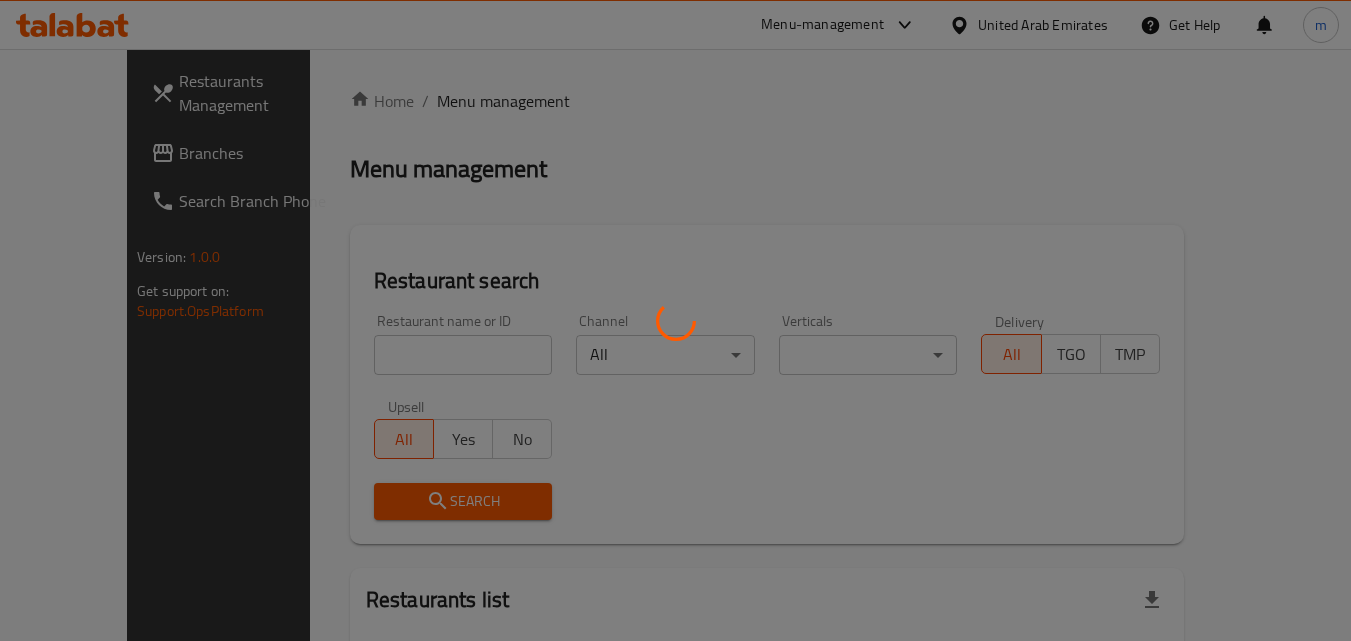 scroll, scrollTop: 0, scrollLeft: 0, axis: both 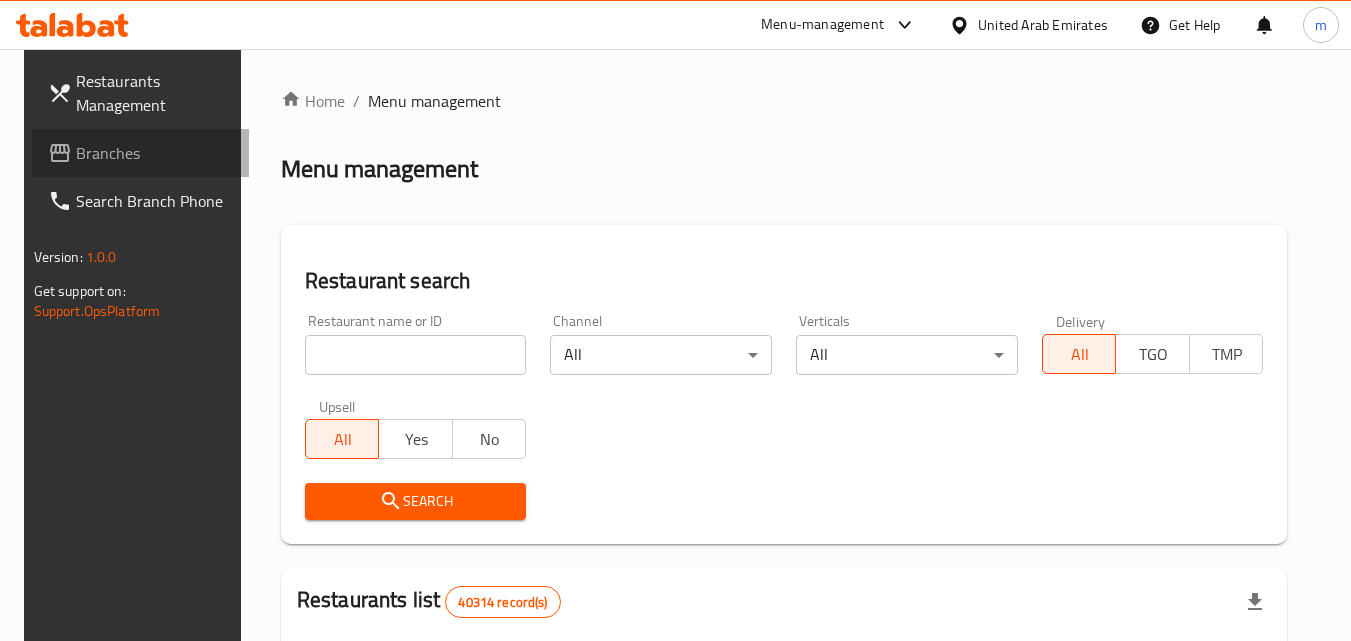 click on "Branches" at bounding box center [155, 153] 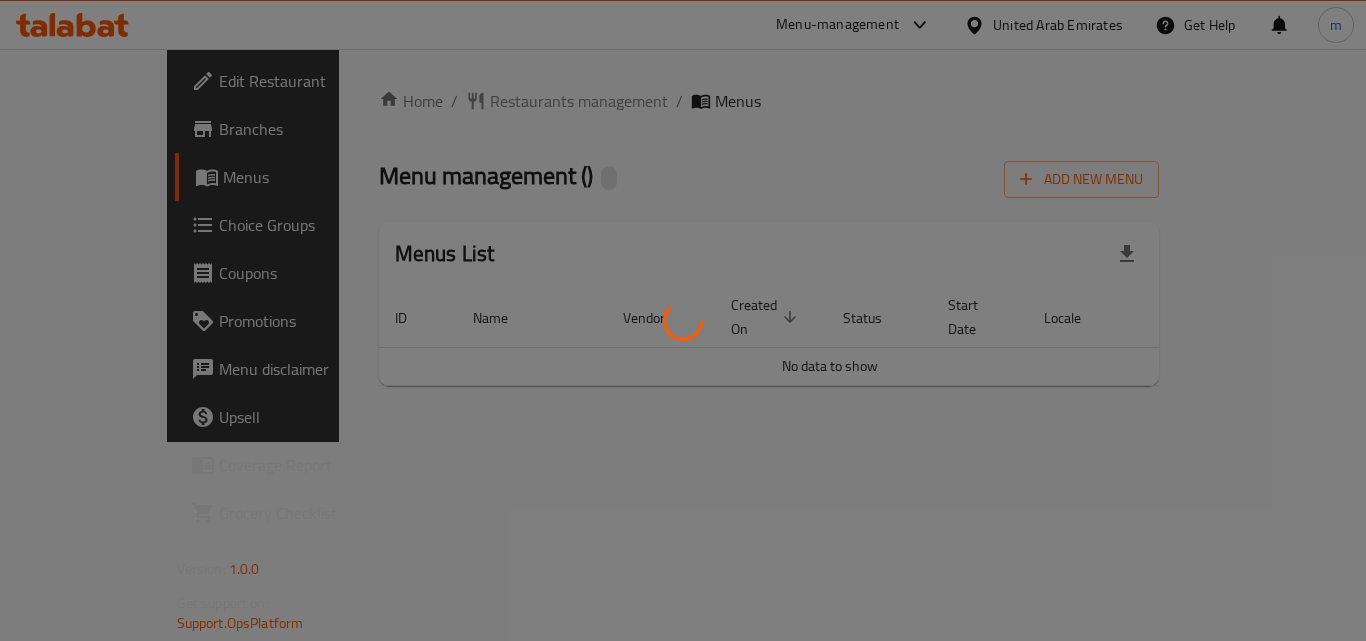 scroll, scrollTop: 0, scrollLeft: 0, axis: both 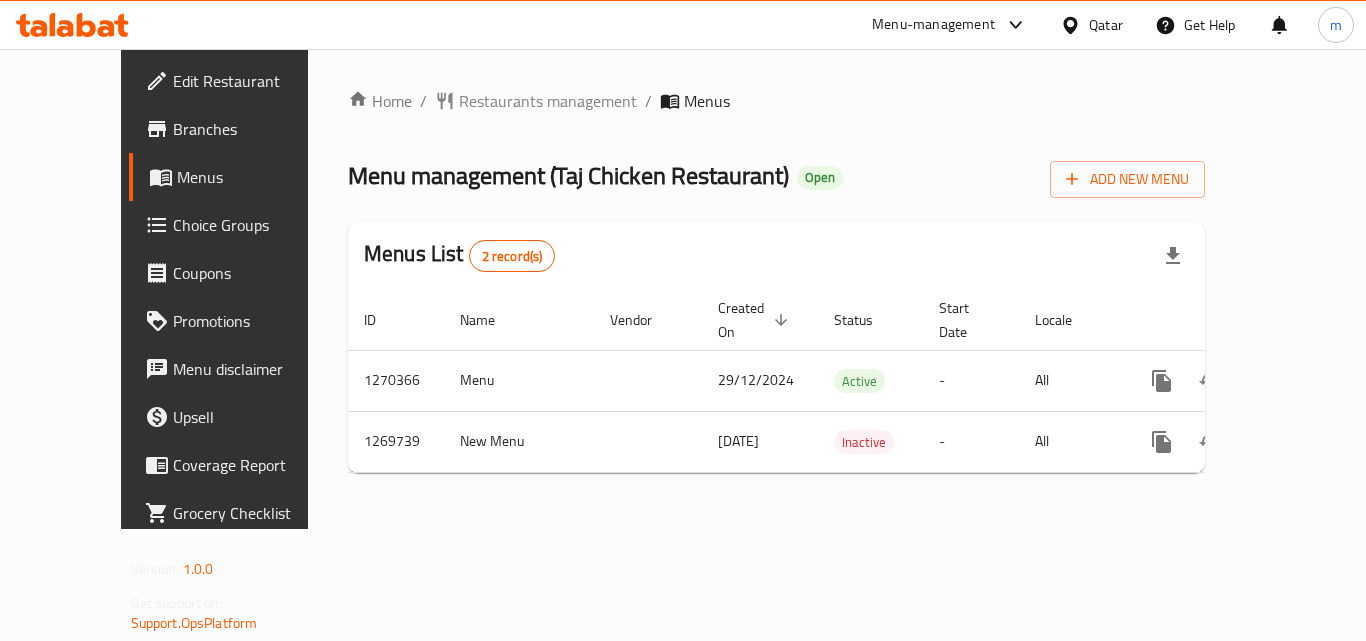 click at bounding box center (72, 25) 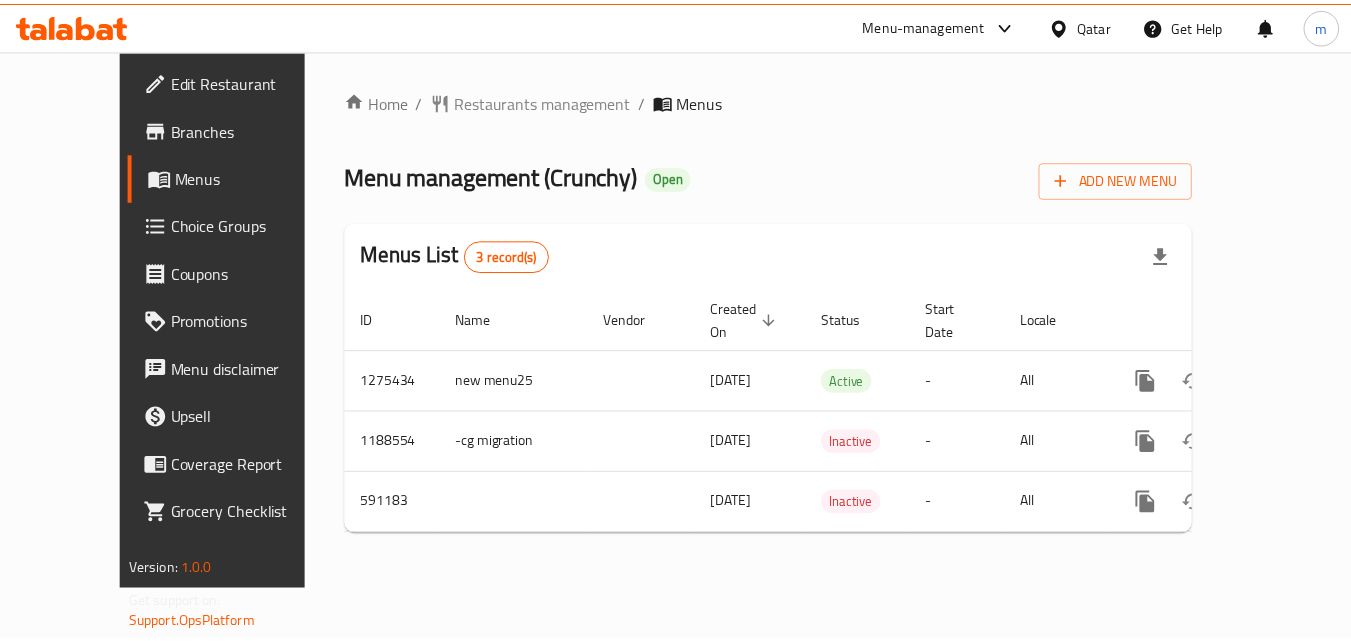scroll, scrollTop: 0, scrollLeft: 0, axis: both 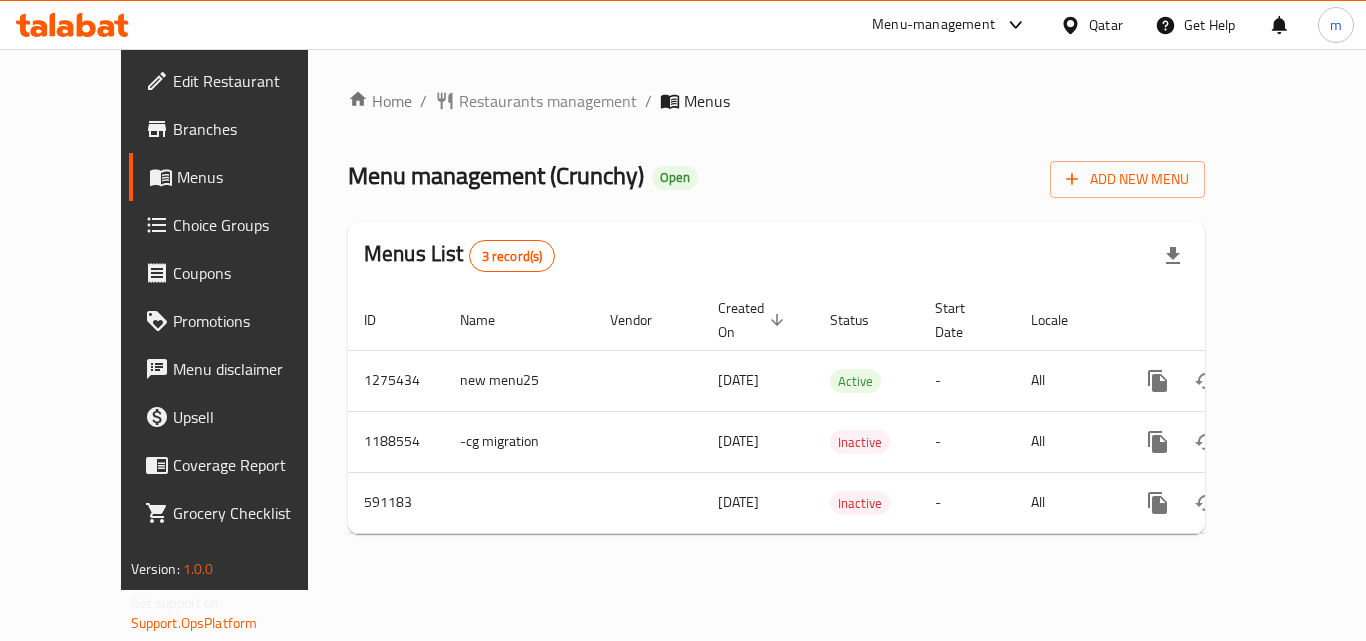 click at bounding box center (159, 225) 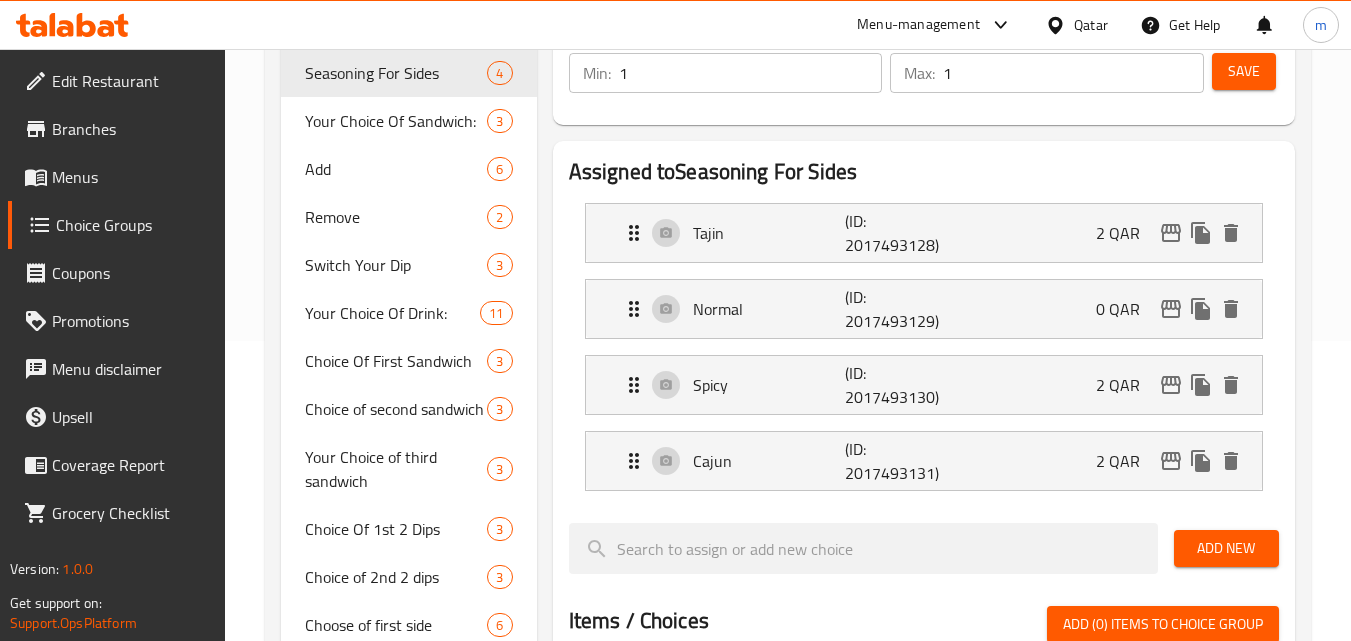 scroll, scrollTop: 200, scrollLeft: 0, axis: vertical 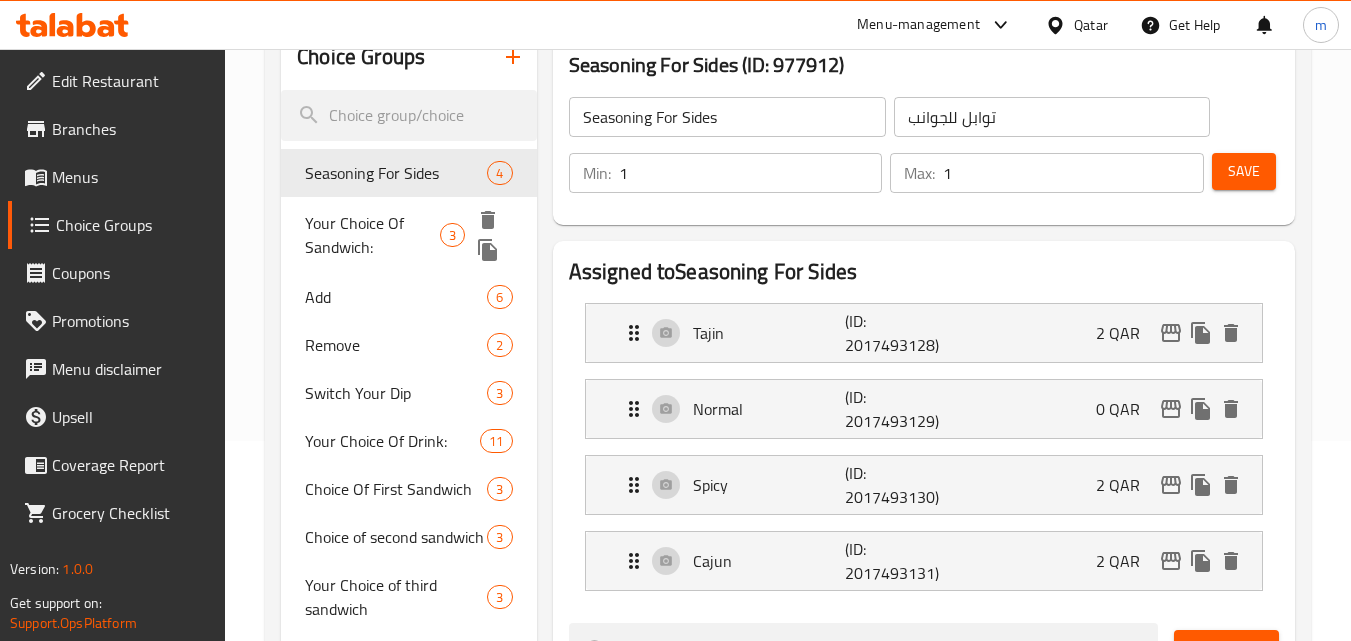 click on "Your Choice Of Sandwich:" at bounding box center (372, 235) 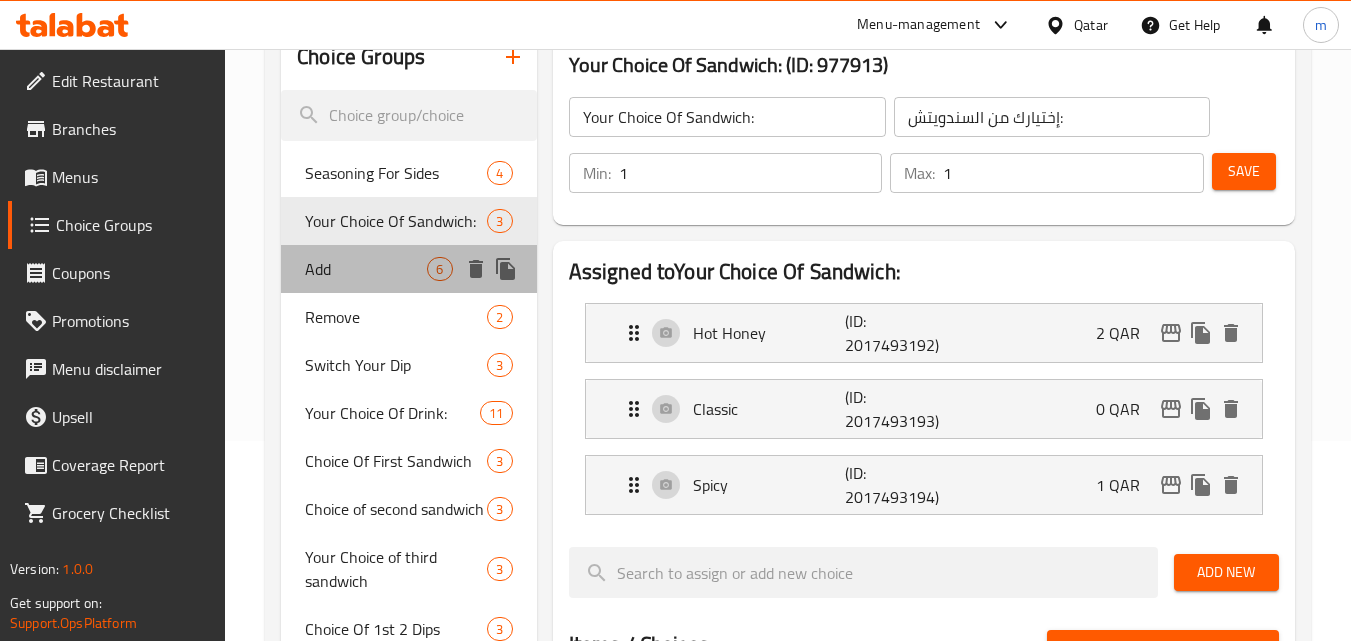 click on "Add" at bounding box center (366, 269) 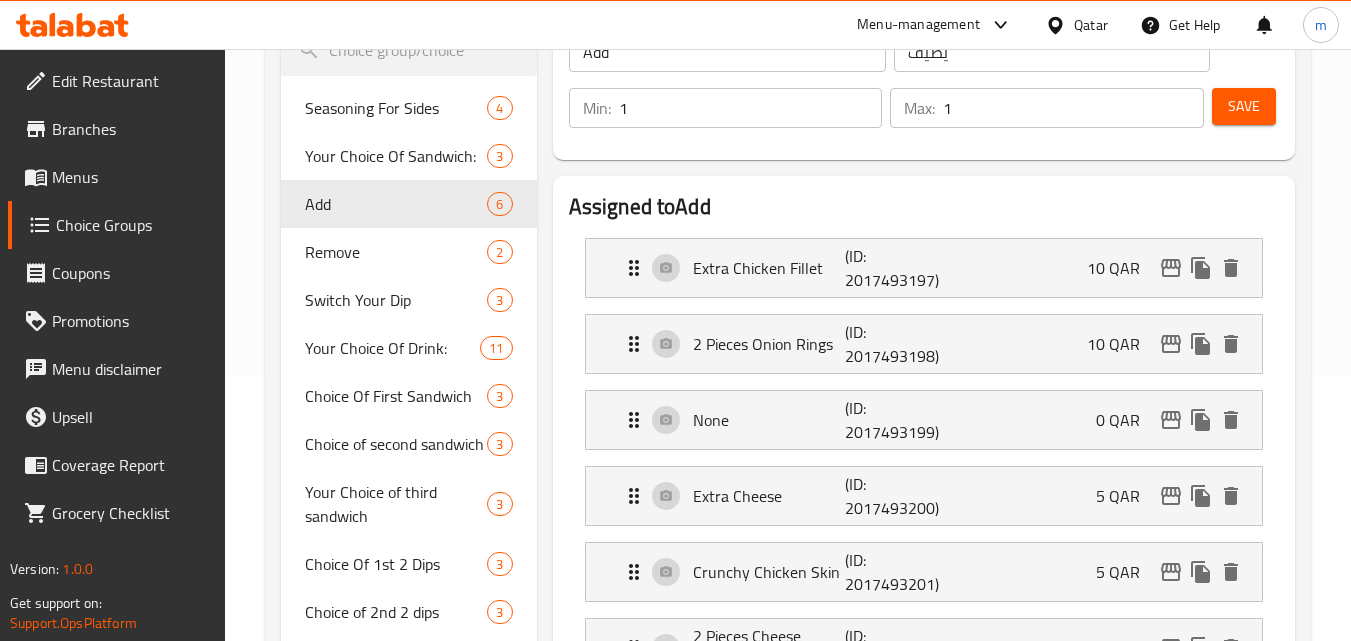scroll, scrollTop: 300, scrollLeft: 0, axis: vertical 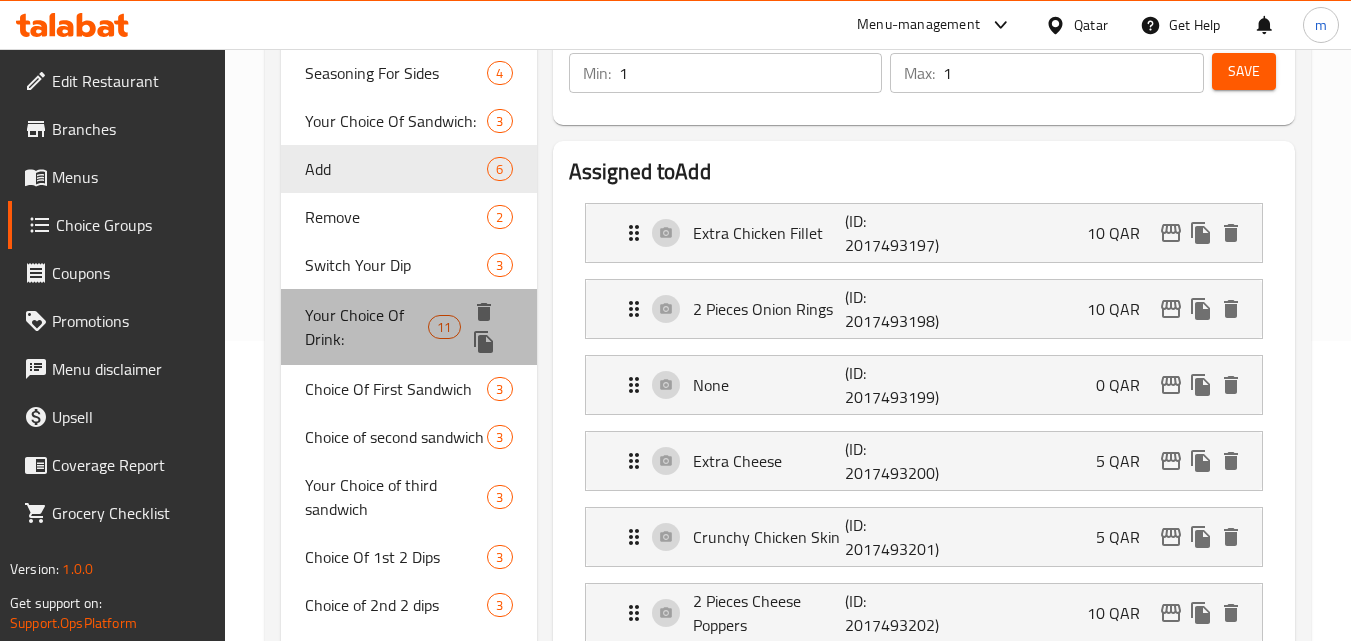 click on "Your Choice Of Drink:" at bounding box center (366, 327) 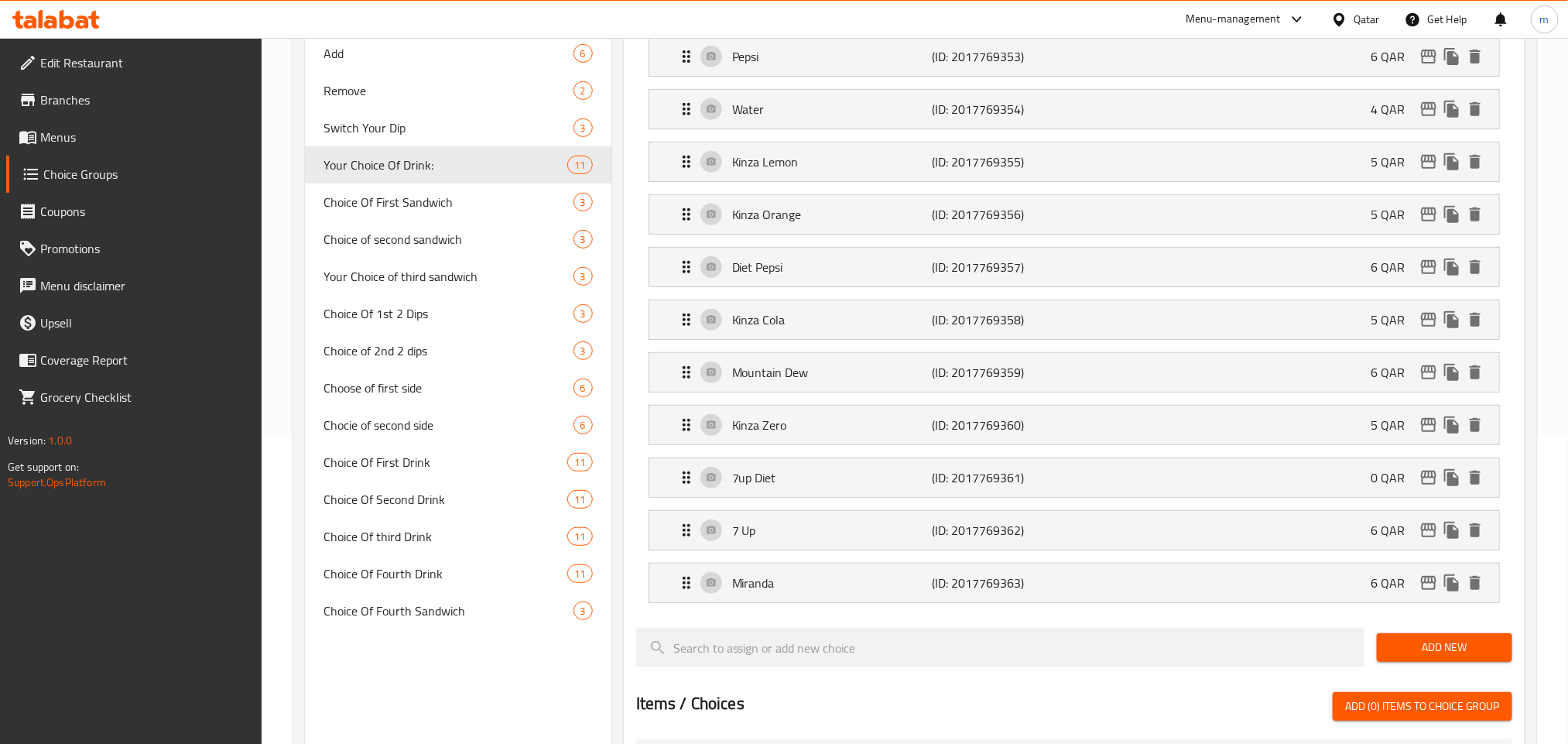 scroll, scrollTop: 194, scrollLeft: 0, axis: vertical 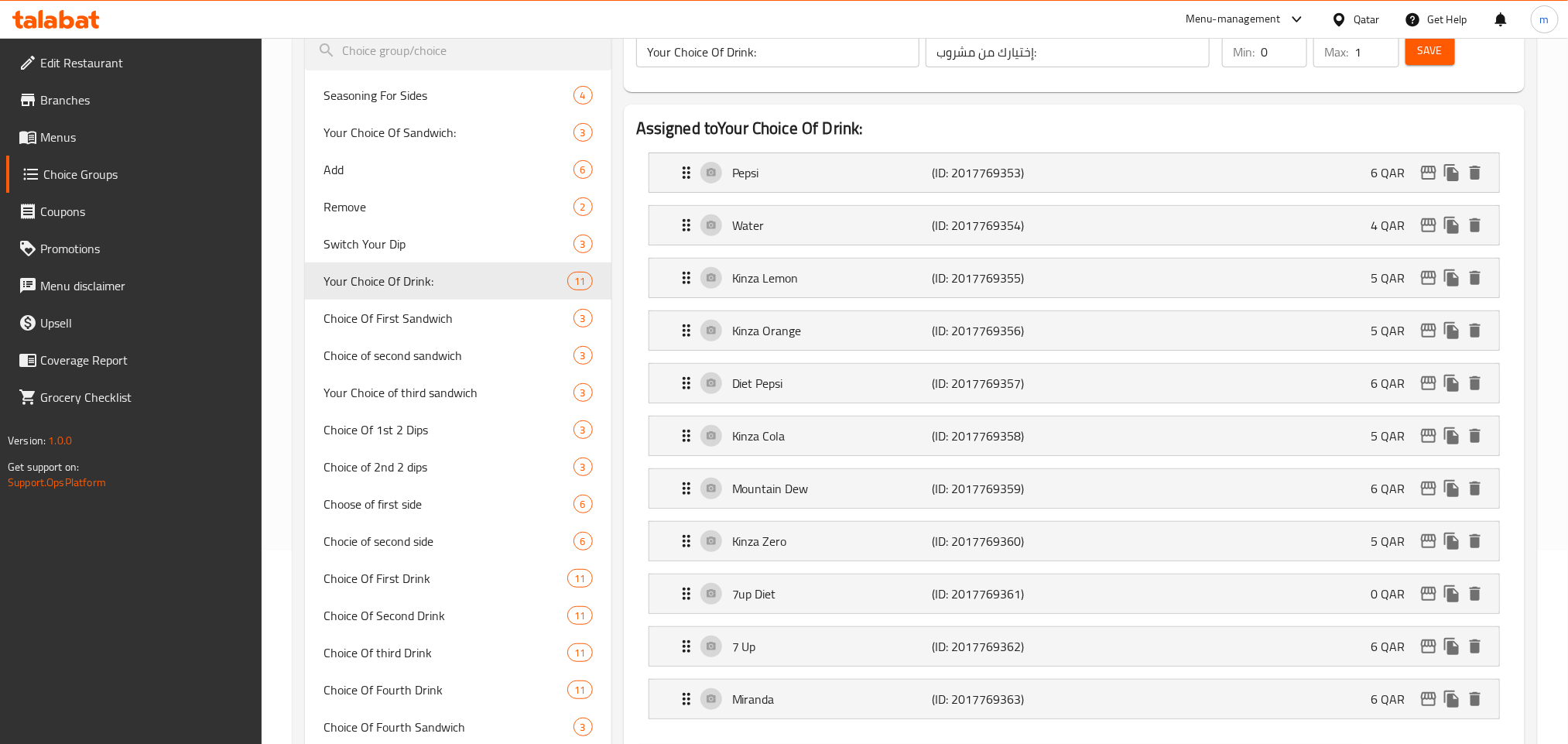 drag, startPoint x: 837, startPoint y: 70, endPoint x: 1505, endPoint y: 709, distance: 924.416 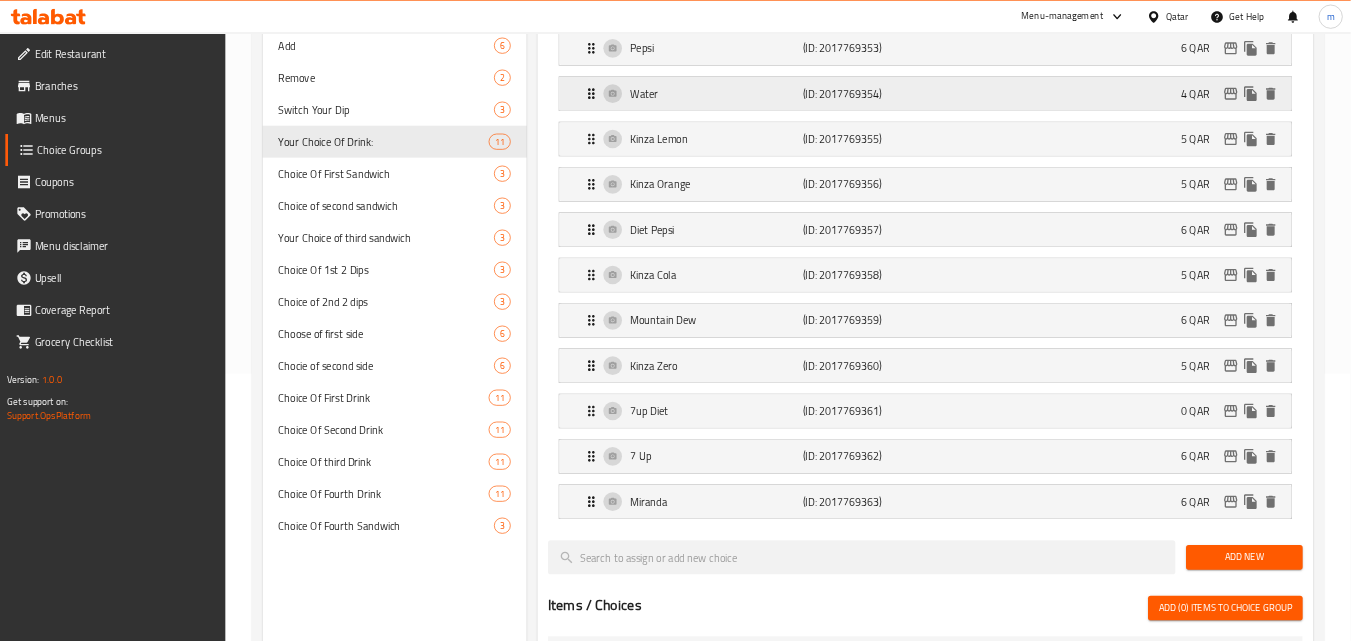 scroll, scrollTop: 400, scrollLeft: 0, axis: vertical 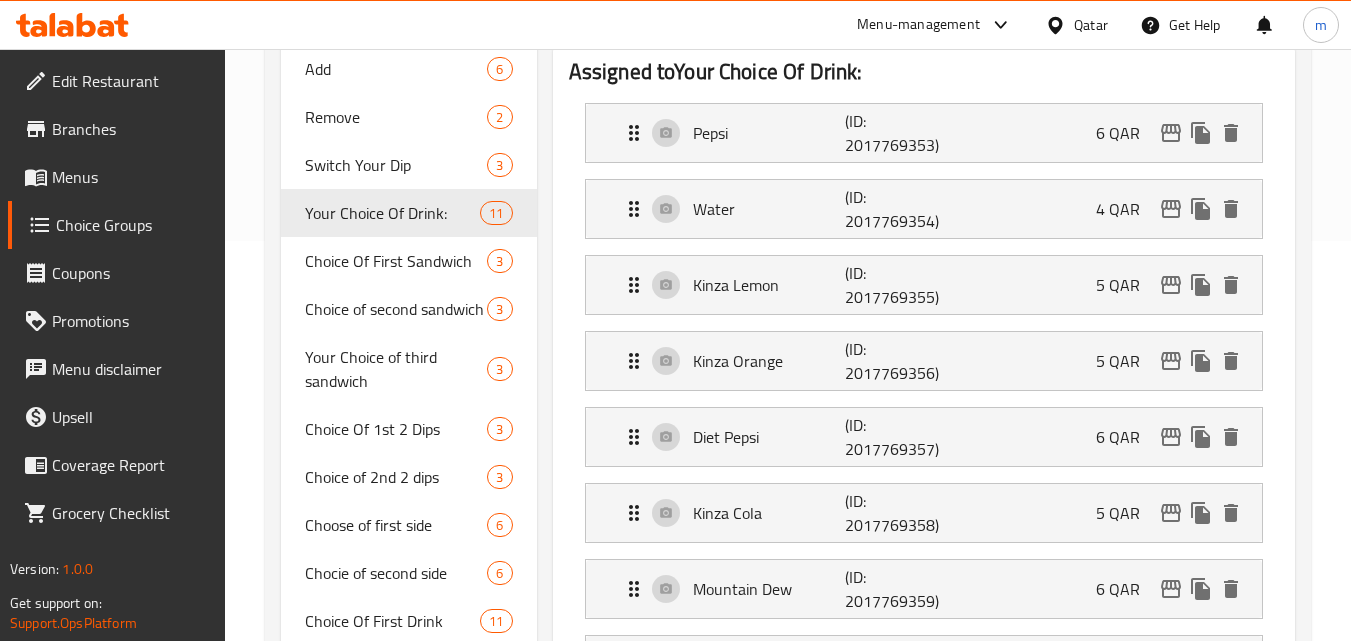 click at bounding box center (72, 25) 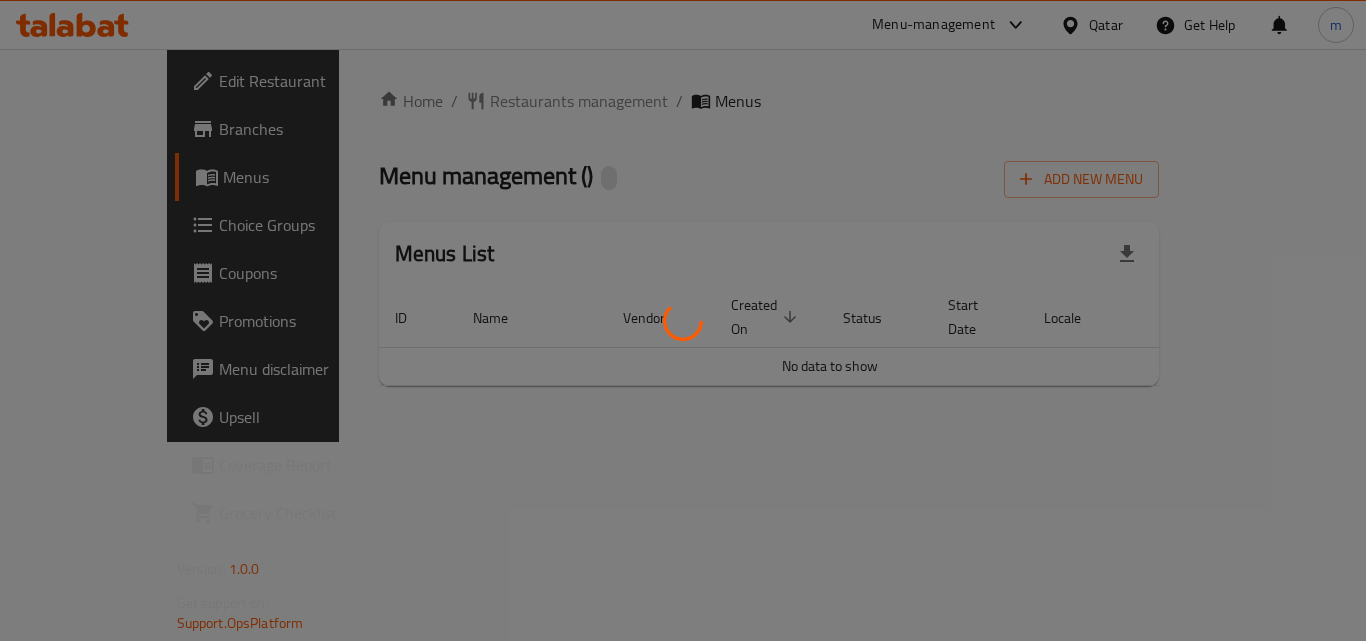 scroll, scrollTop: 0, scrollLeft: 0, axis: both 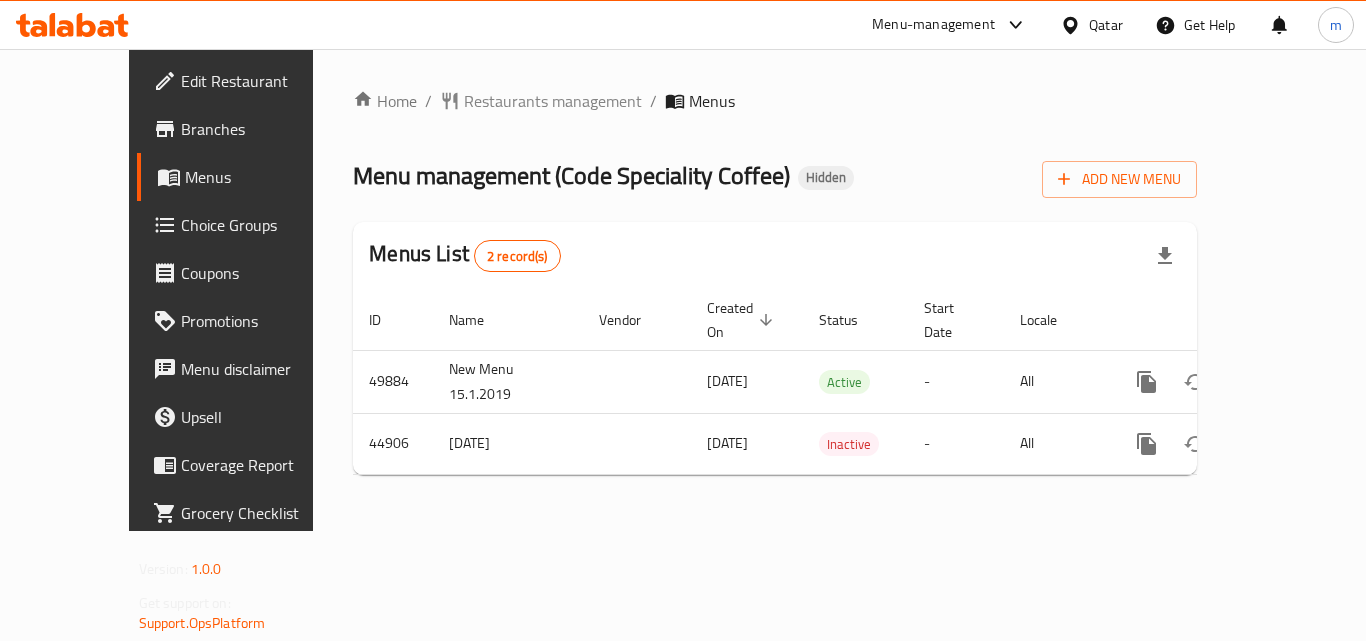 click 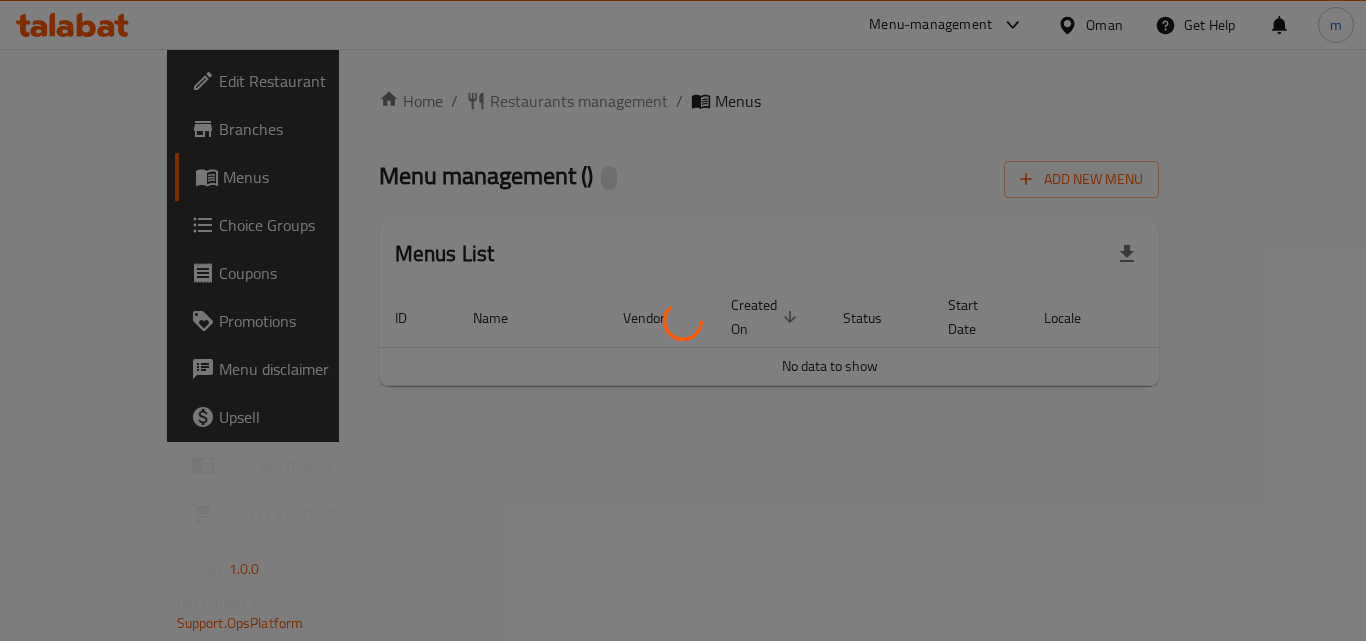 scroll, scrollTop: 0, scrollLeft: 0, axis: both 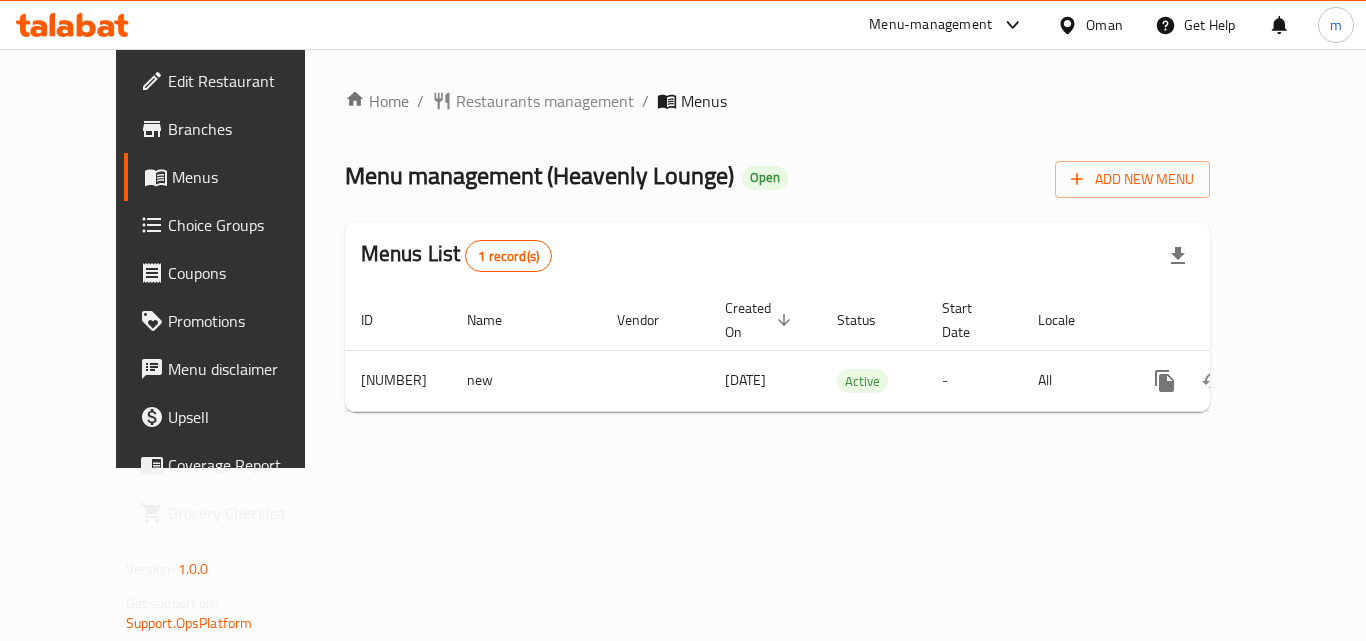 click 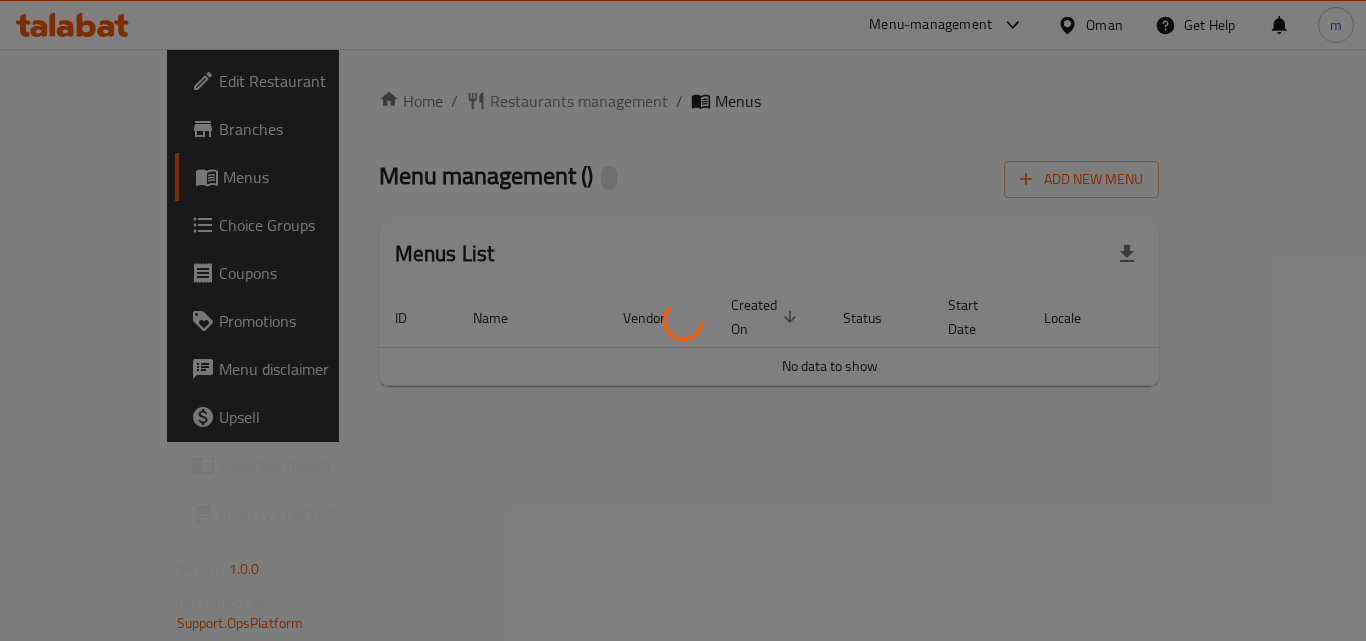 scroll, scrollTop: 0, scrollLeft: 0, axis: both 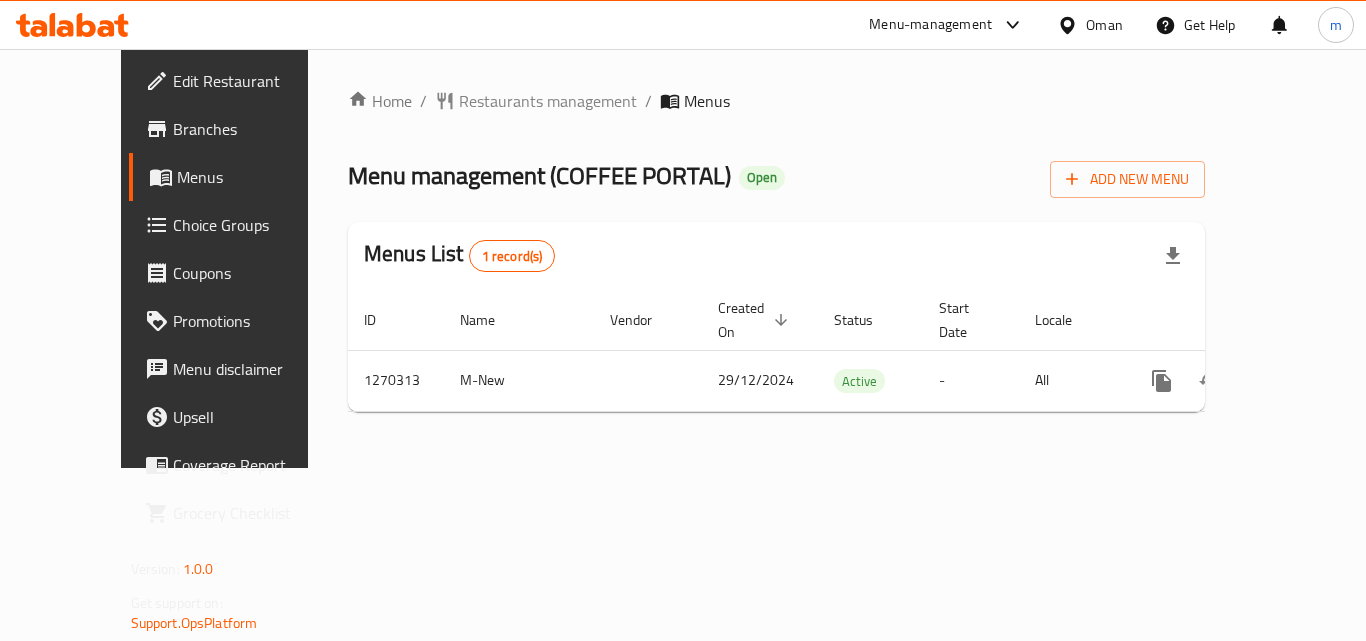 click 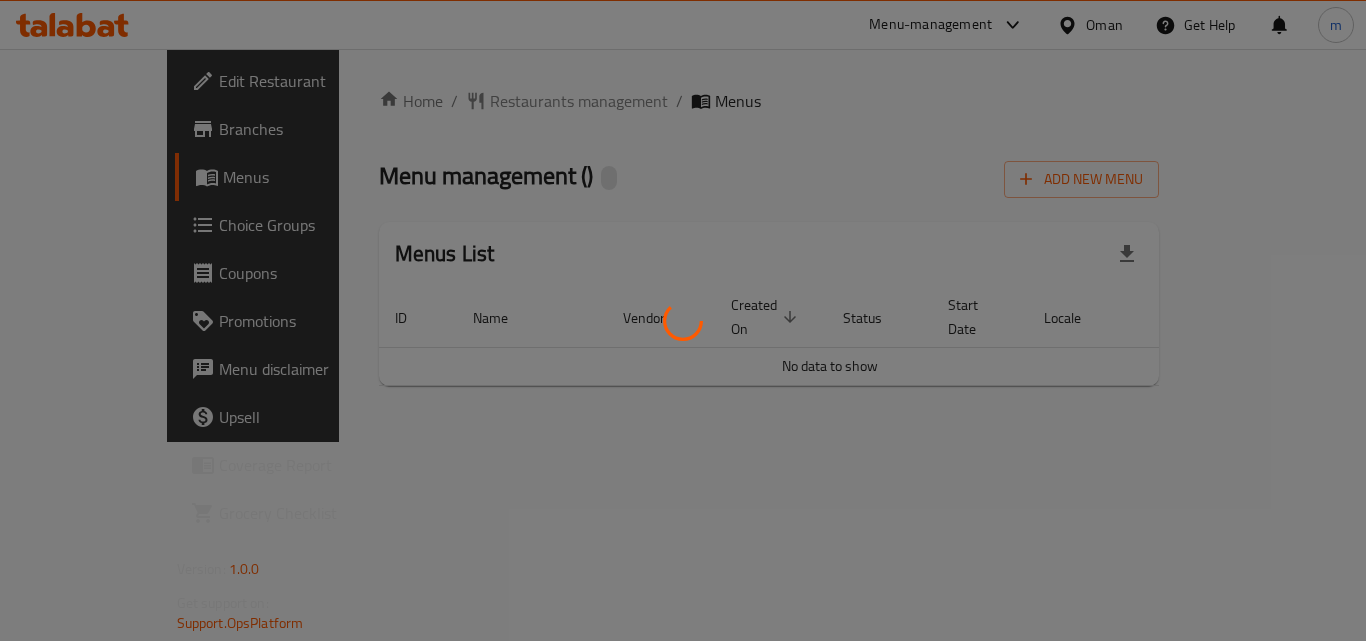 scroll, scrollTop: 0, scrollLeft: 0, axis: both 